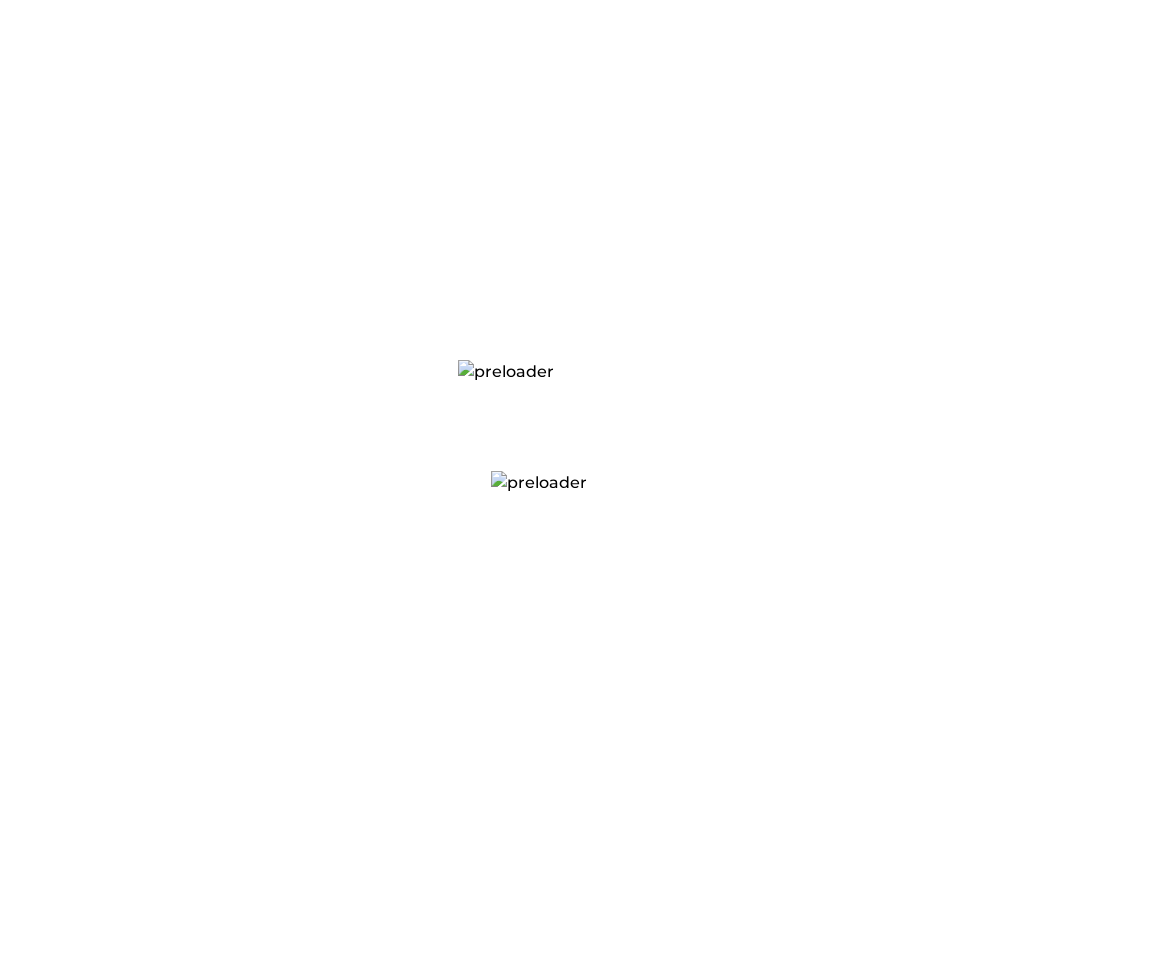 scroll, scrollTop: 0, scrollLeft: 0, axis: both 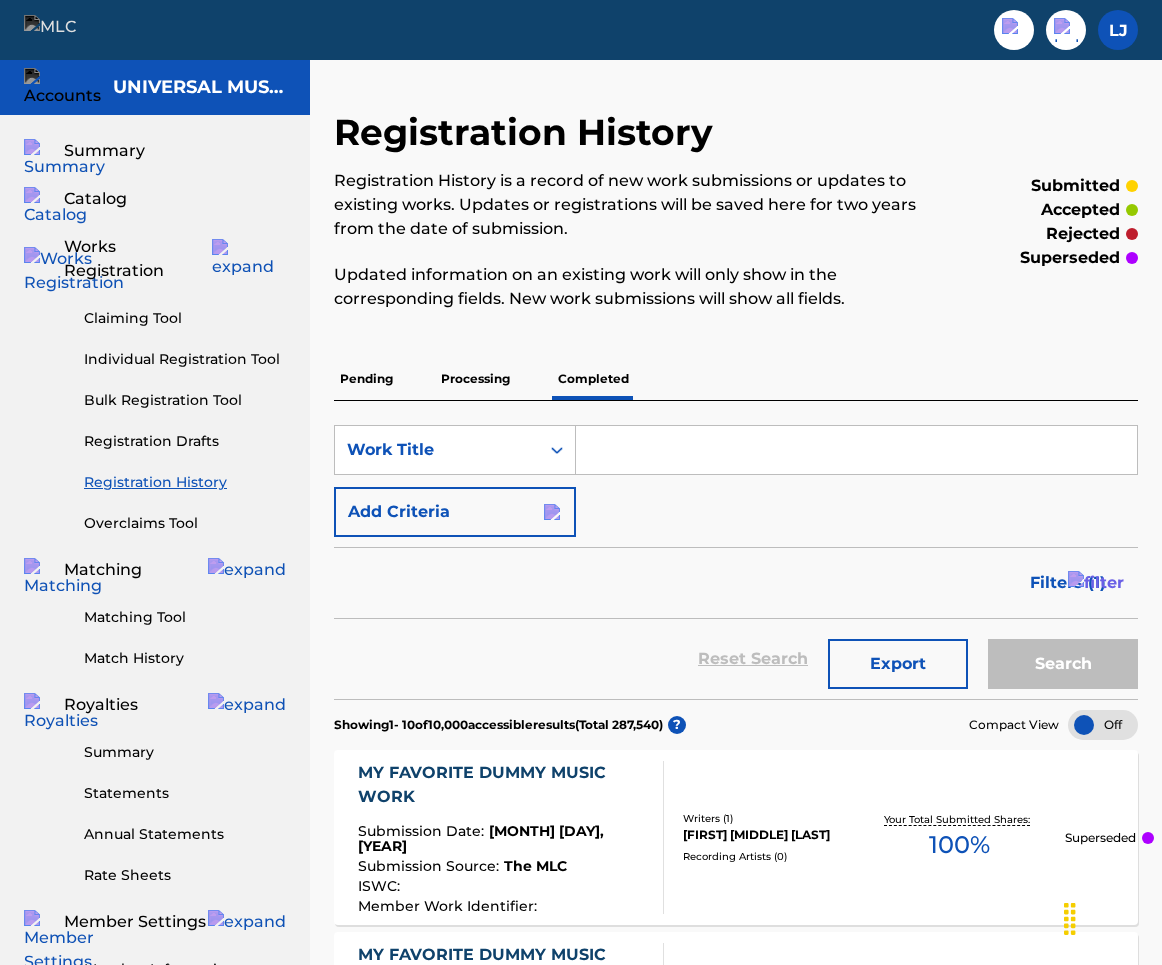 click on "Processing" at bounding box center [475, 379] 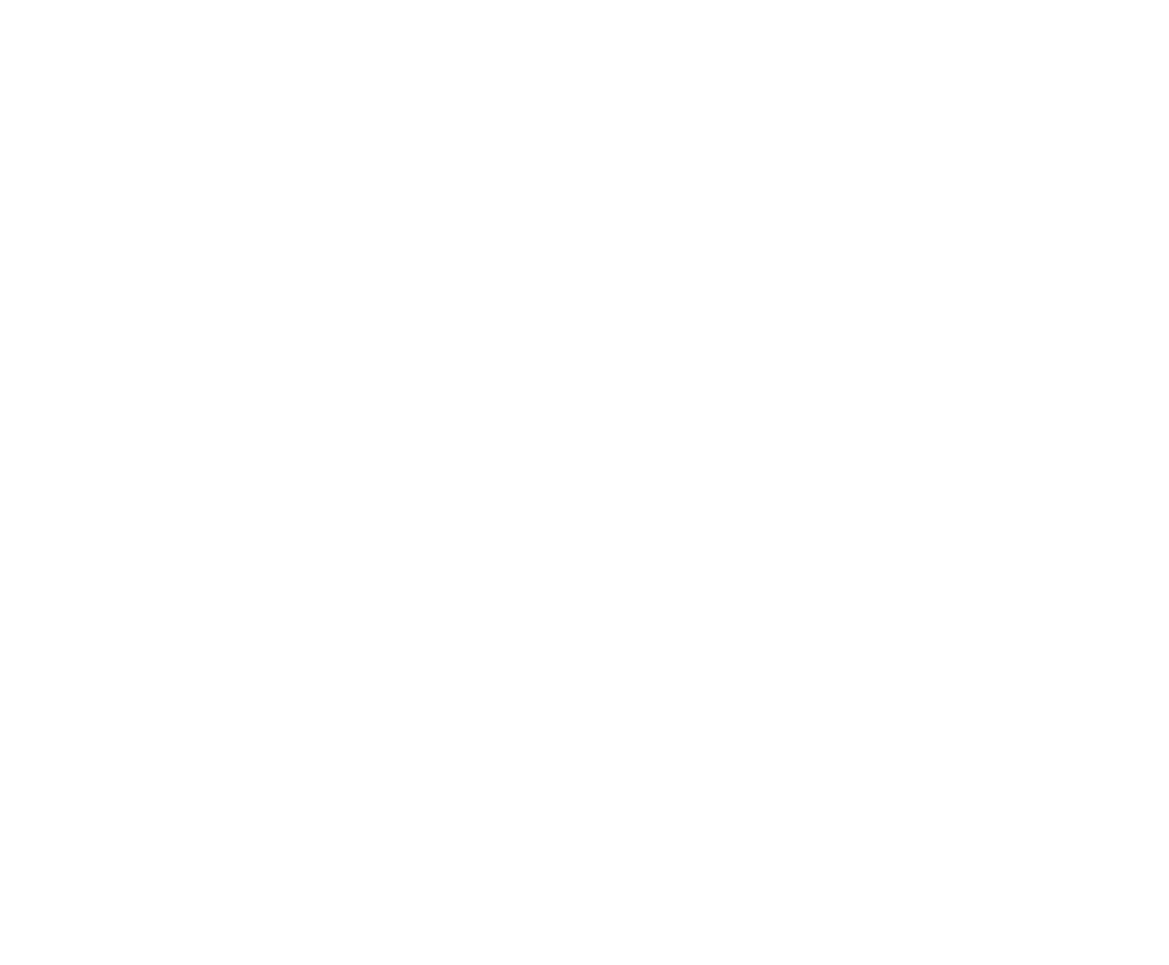 scroll, scrollTop: 0, scrollLeft: 0, axis: both 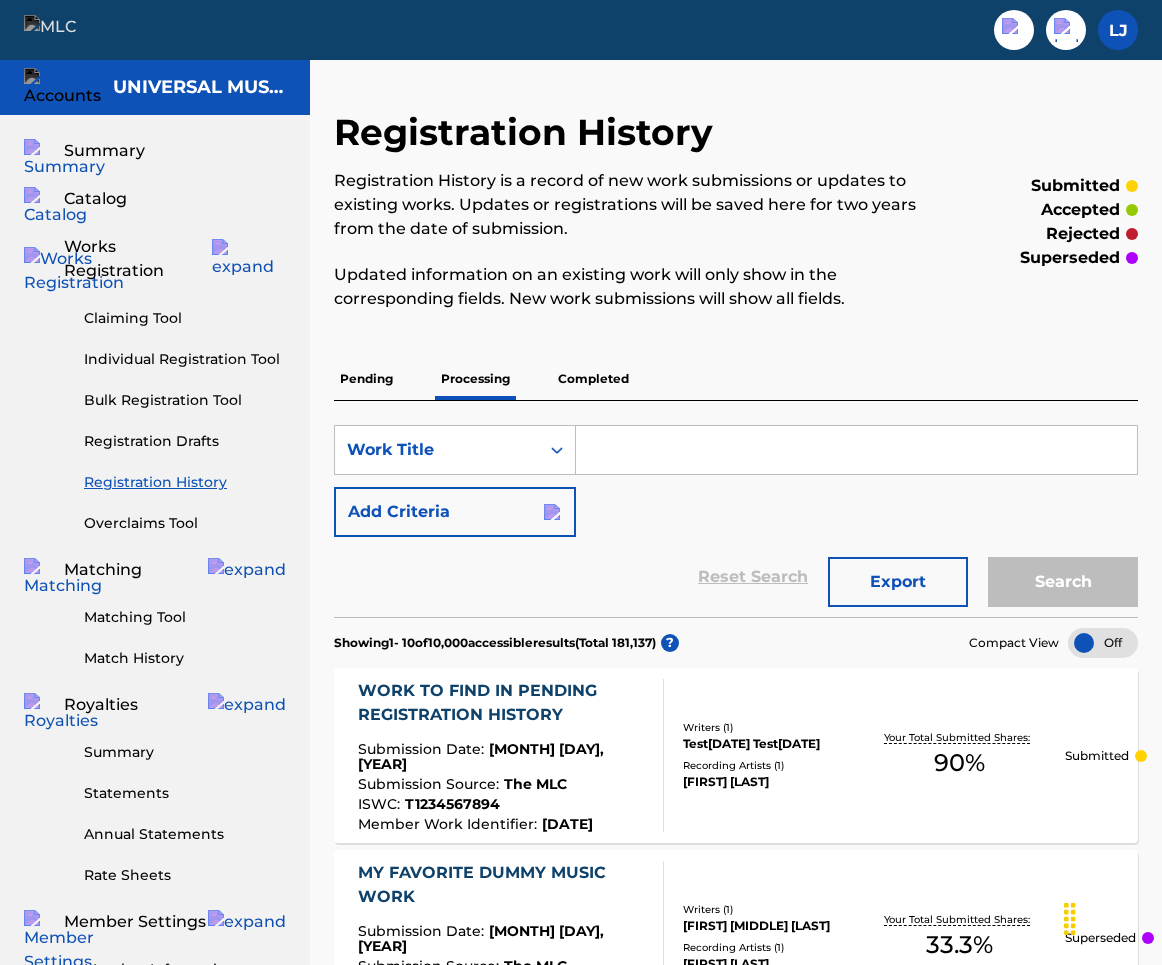 click on "Pending" at bounding box center (366, 379) 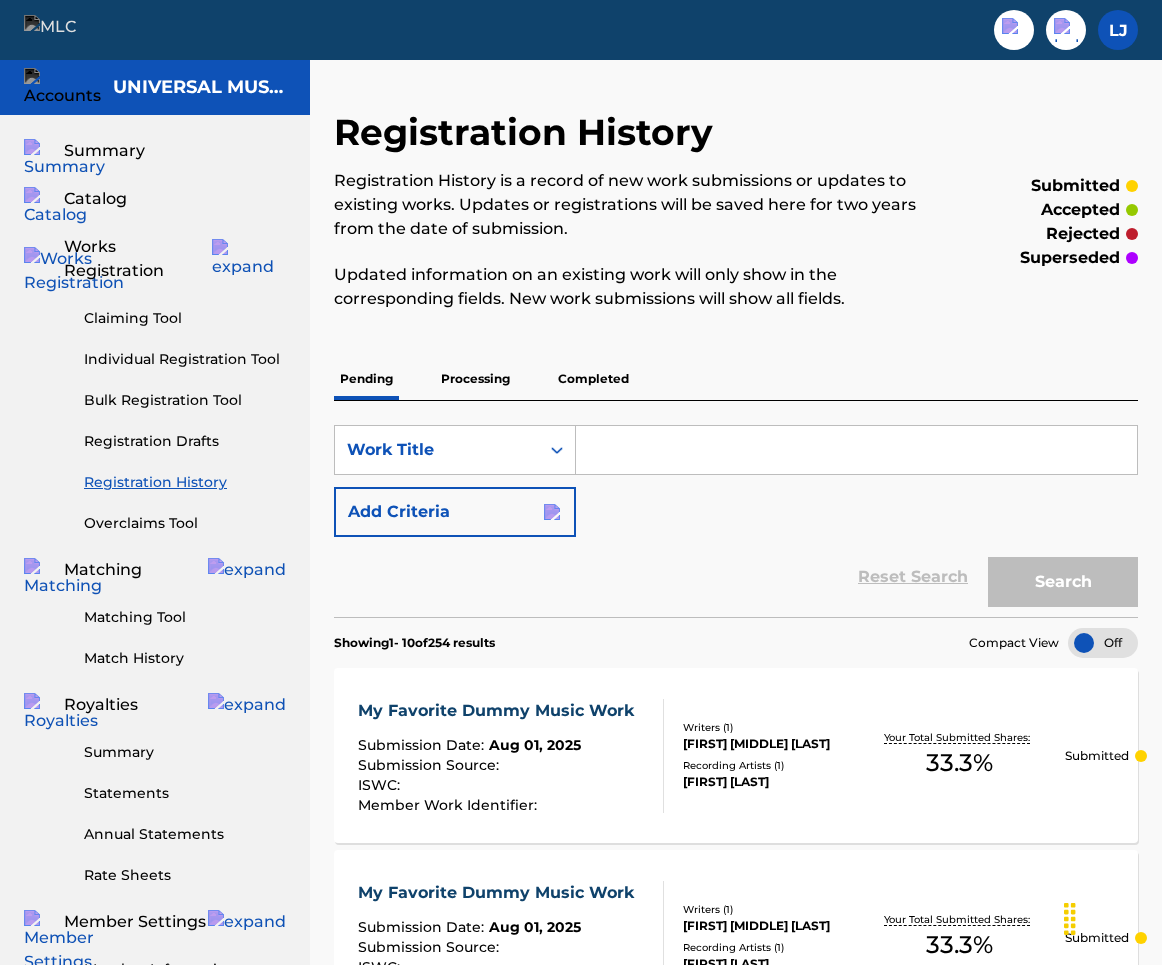 click on "Pending" at bounding box center [366, 379] 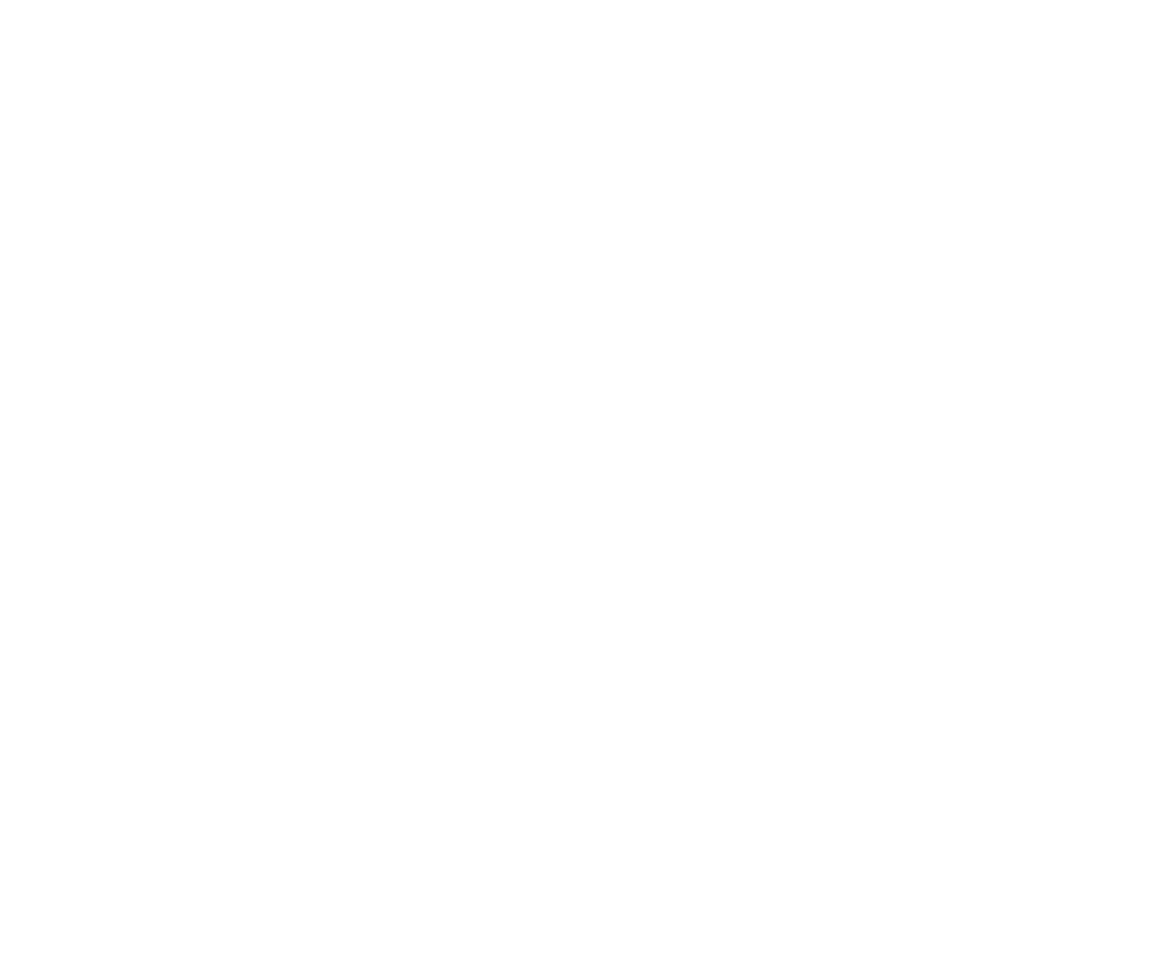 scroll, scrollTop: 0, scrollLeft: 0, axis: both 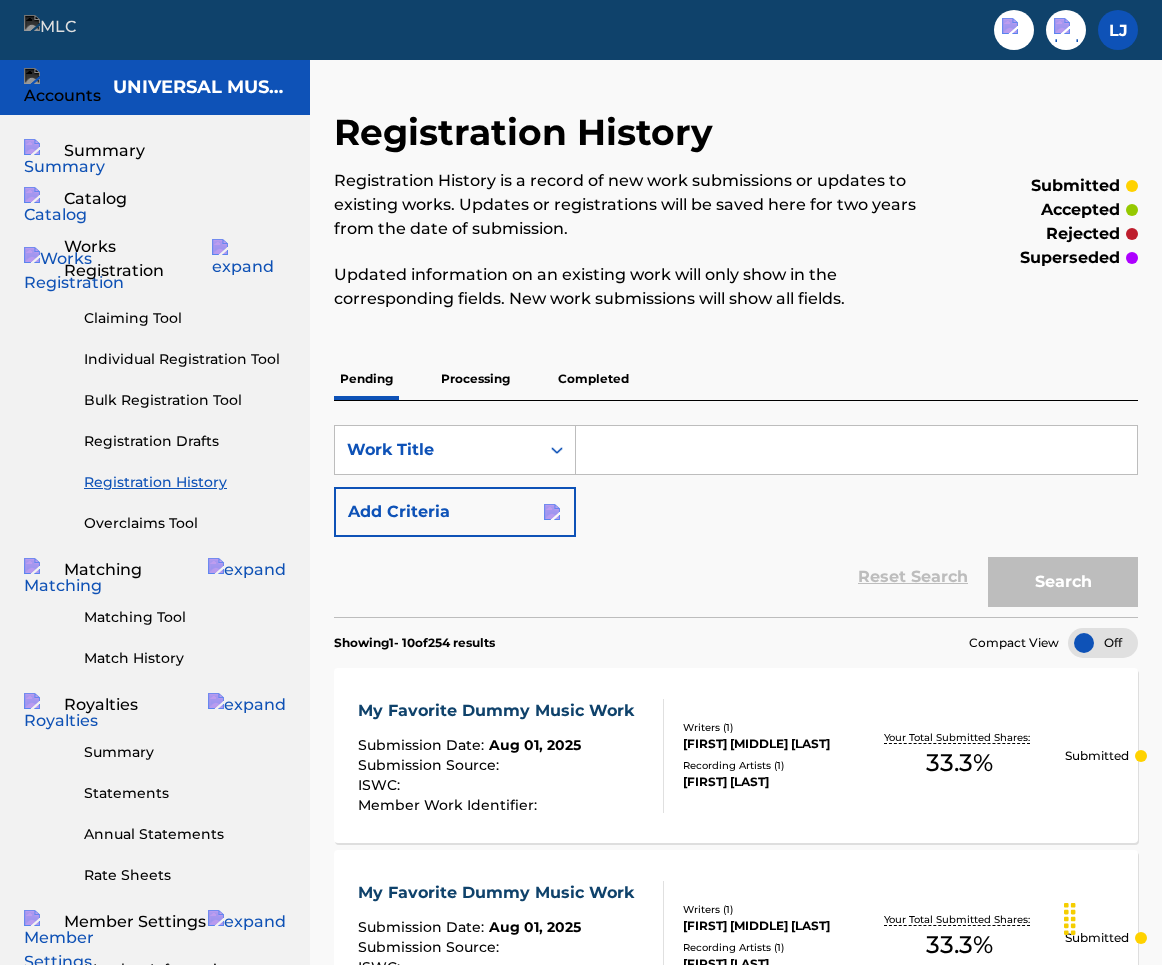 click on "Processing" at bounding box center (475, 379) 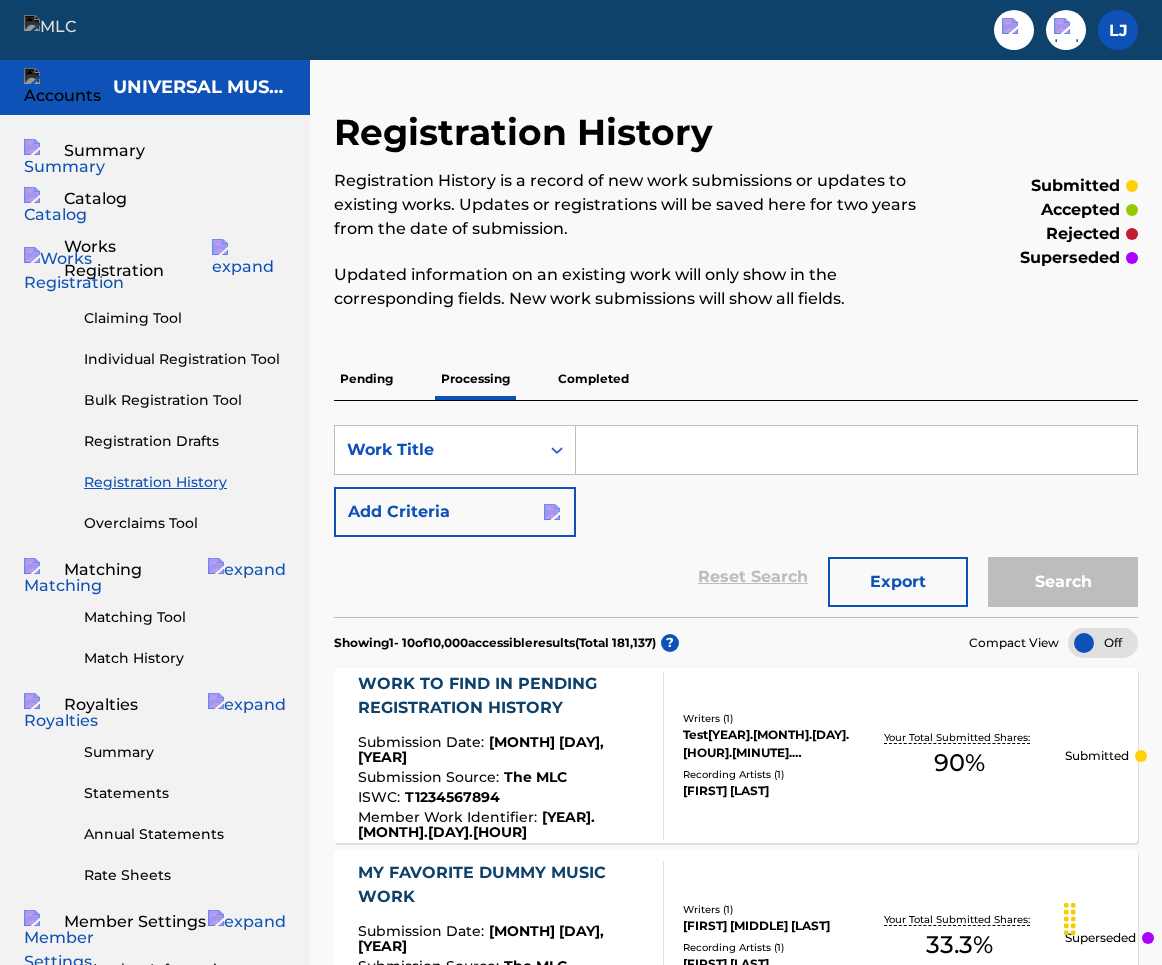 click on "Completed" at bounding box center [593, 379] 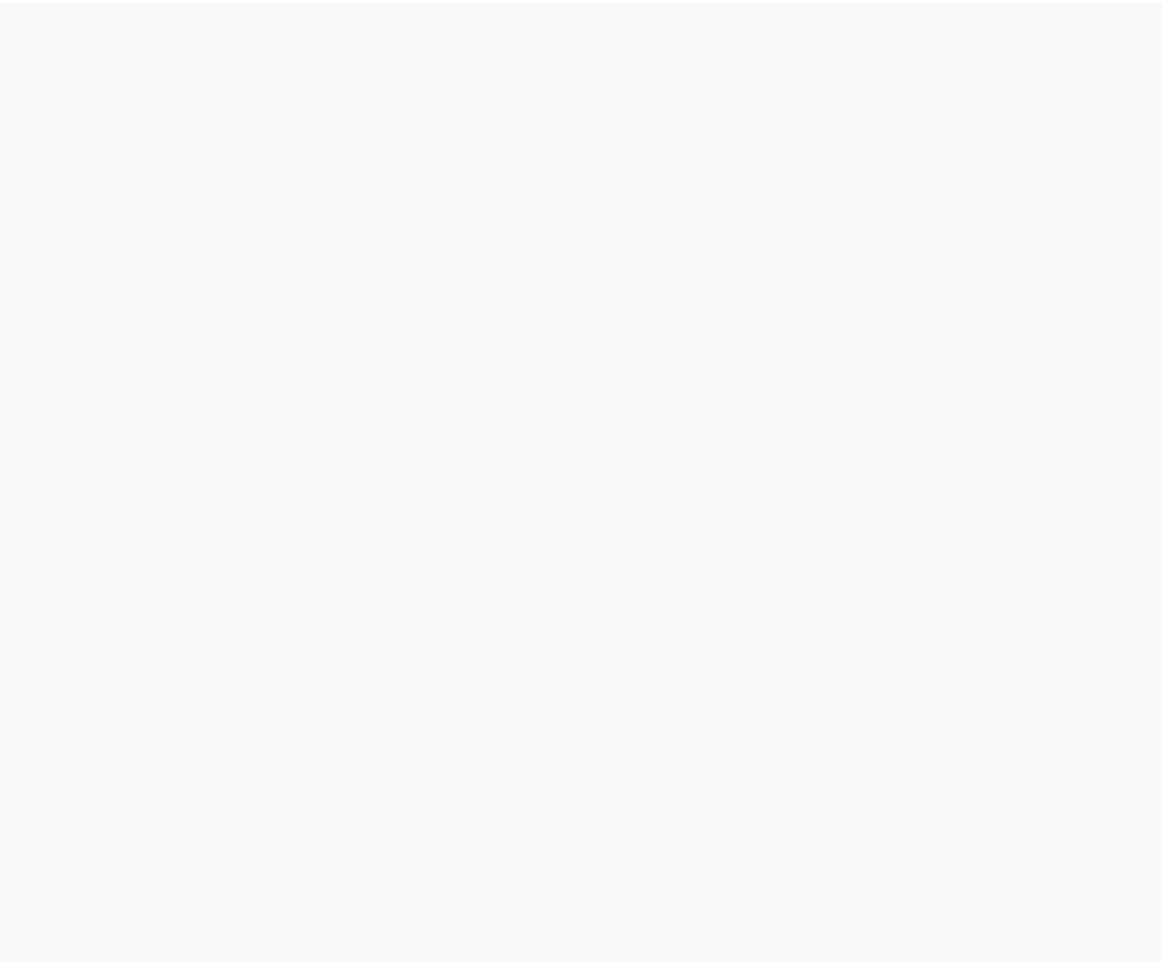 scroll, scrollTop: 0, scrollLeft: 0, axis: both 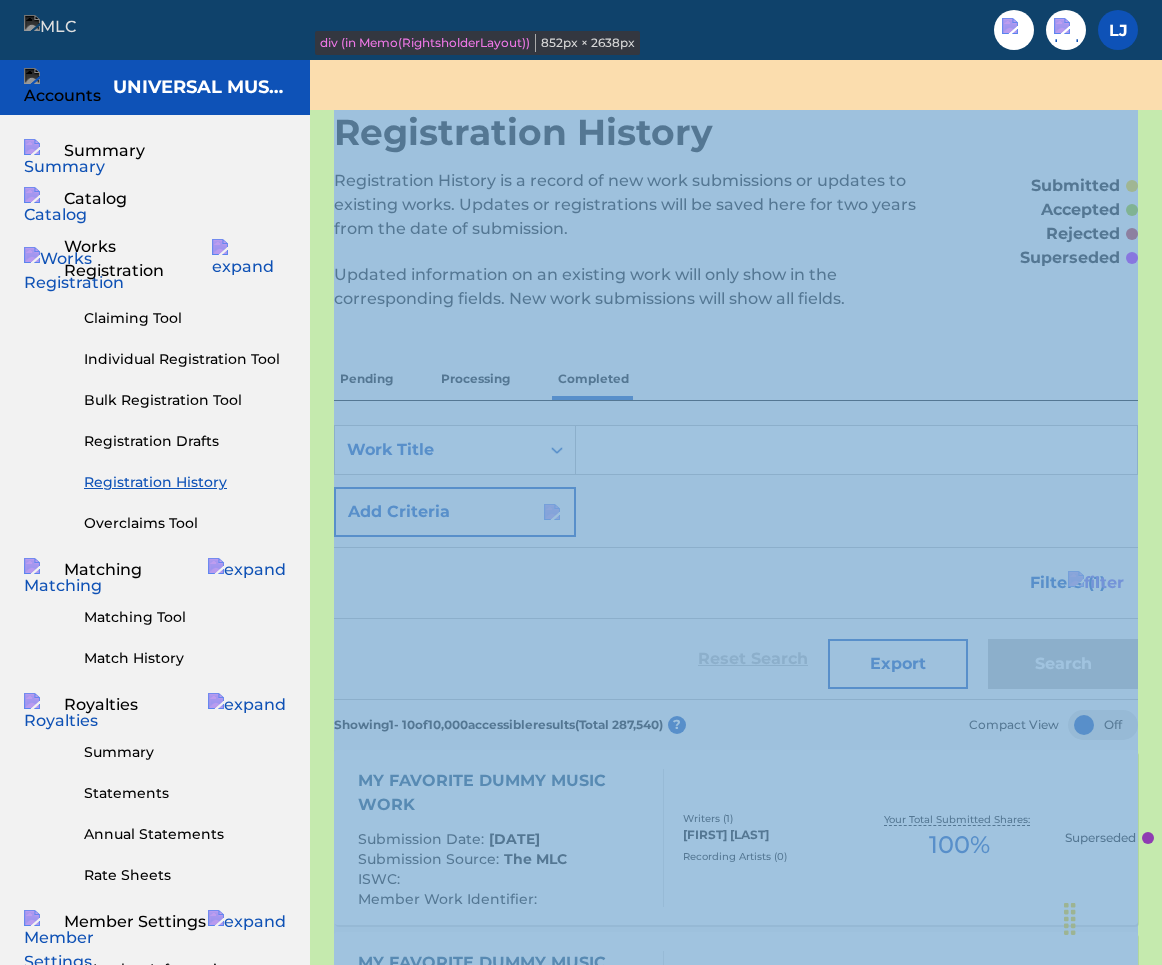 click on "Registration History Registration History is a record of new work submissions or updates to existing works. Updates or registrations will be saved here for two years from the date of submission. Updated information on an existing work will only show in the corresponding fields. New work submissions will show all fields.   submitted   accepted   rejected   superseded Pending Processing Completed SearchWithCriteria79643d04-f96b-467d-9392-4e6b1cf6b002 Work Title Add Criteria Filter Submission Status   accepted   rejected   superseded Submission Source  CWR   eSong   The MLC  Sort Submission Date Last Updated Remove Filters Apply Filters Filters ( 1 ) Reset Search Export Search Showing  1  -   10  of  10,000  accessible  results  (Total   287,540 ) ? Compact View MY FAVORITE DUMMY MUSIC WORK Submission Date : Jul 31, 2025 Submission Source : The MLC ISWC : Member Work Identifier : Writers ( 1 ) MARK STEVEN BERKOWITZ Recording Artists ( 0 ) Your Total Submitted Shares: 100 %   Superseded Submission Date : : ISWC" at bounding box center (736, 1404) 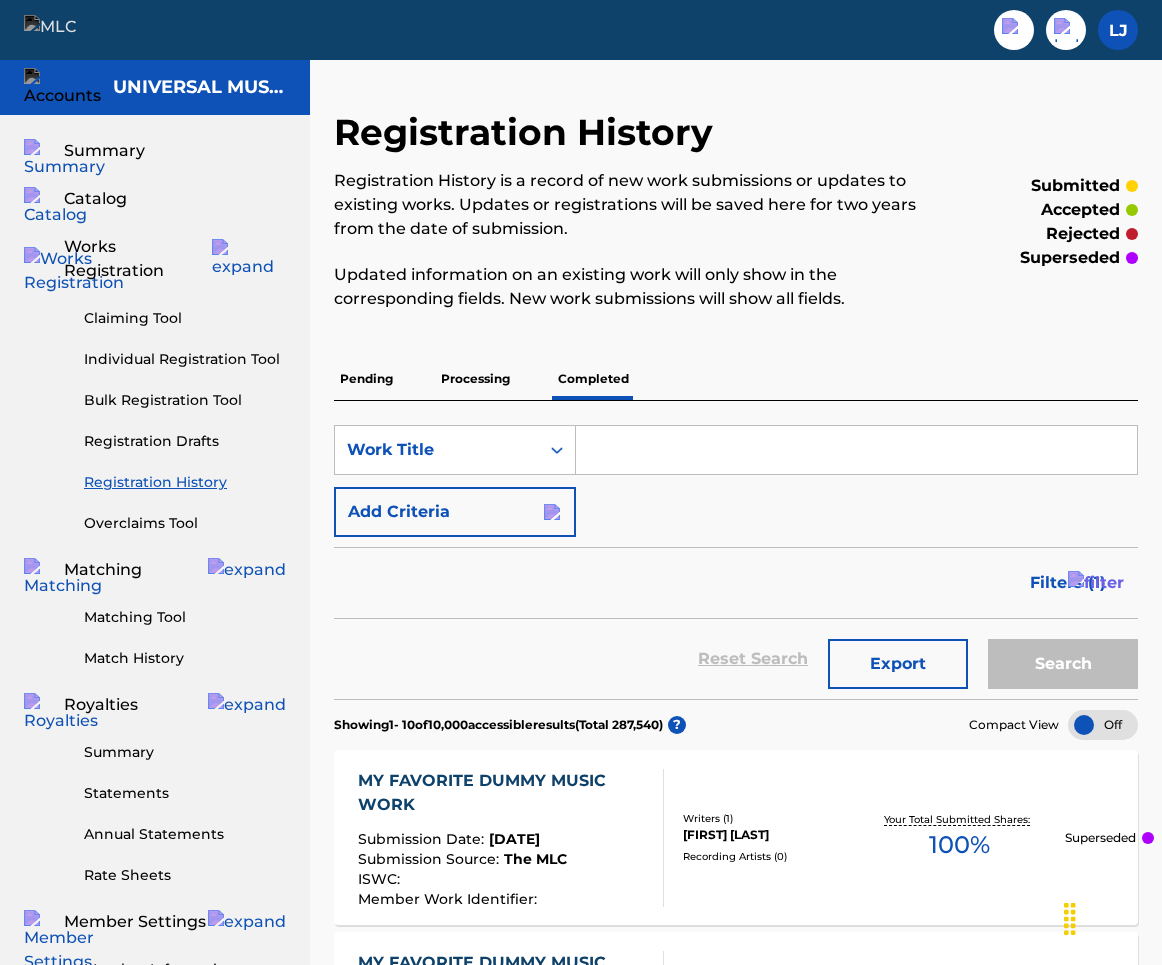 click on "Processing" at bounding box center (475, 379) 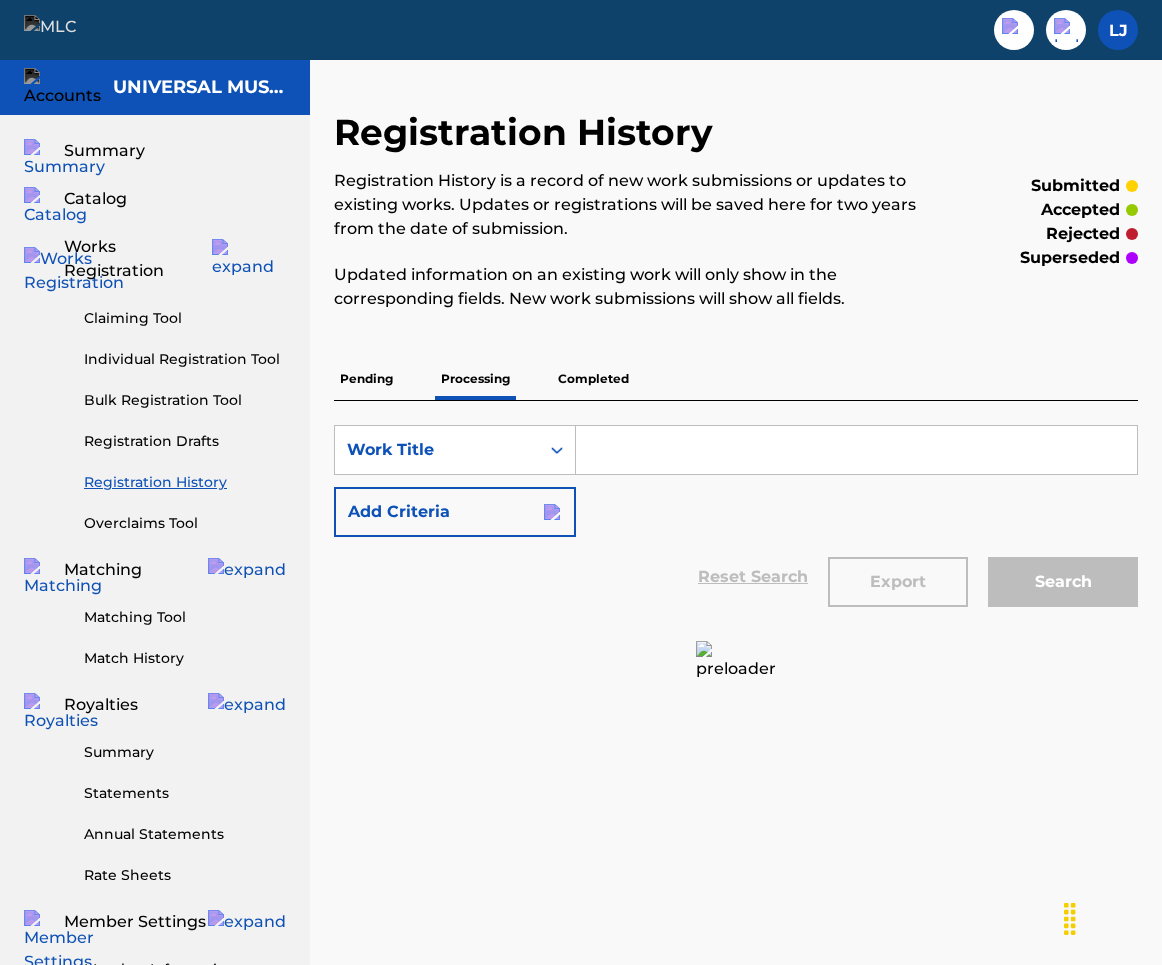 click on "Completed" at bounding box center (593, 379) 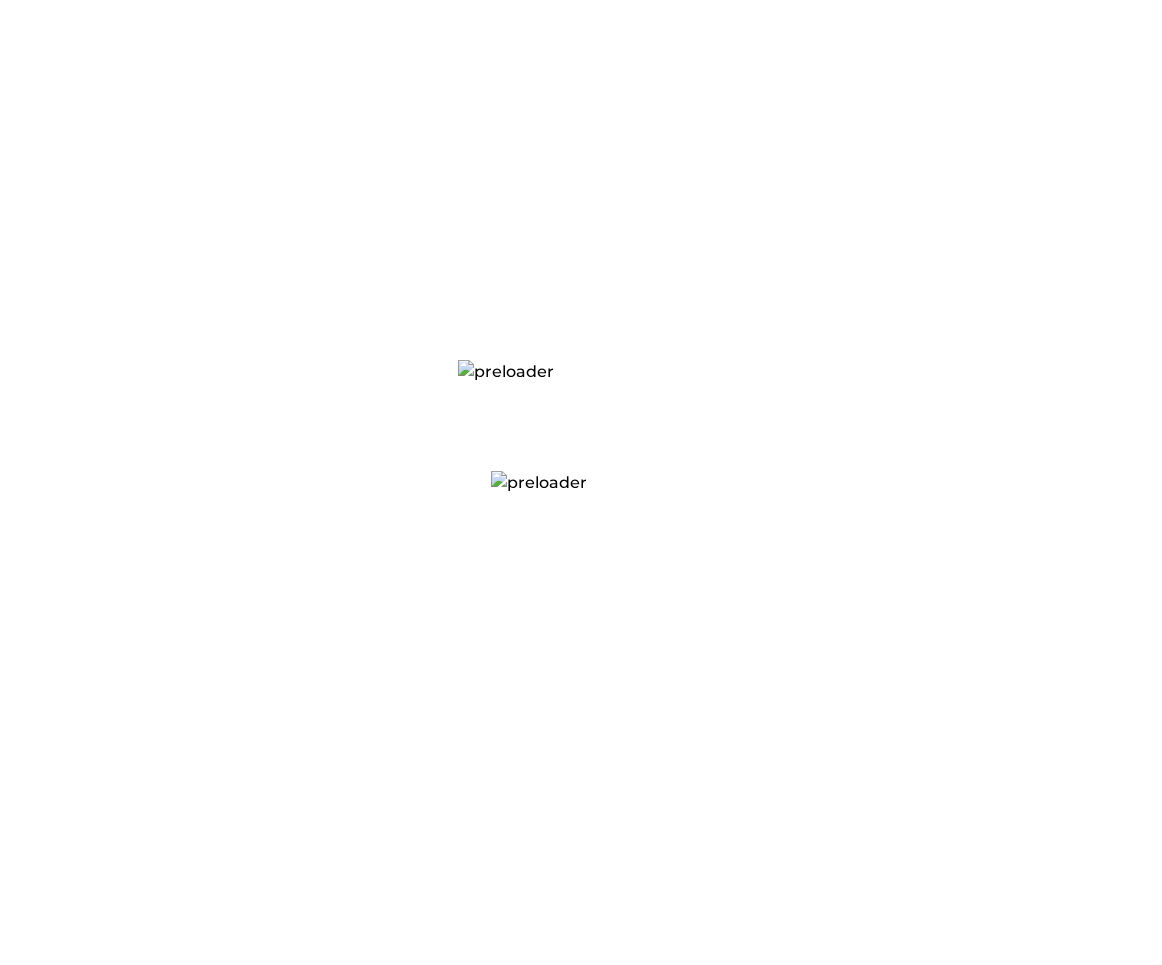scroll, scrollTop: 0, scrollLeft: 0, axis: both 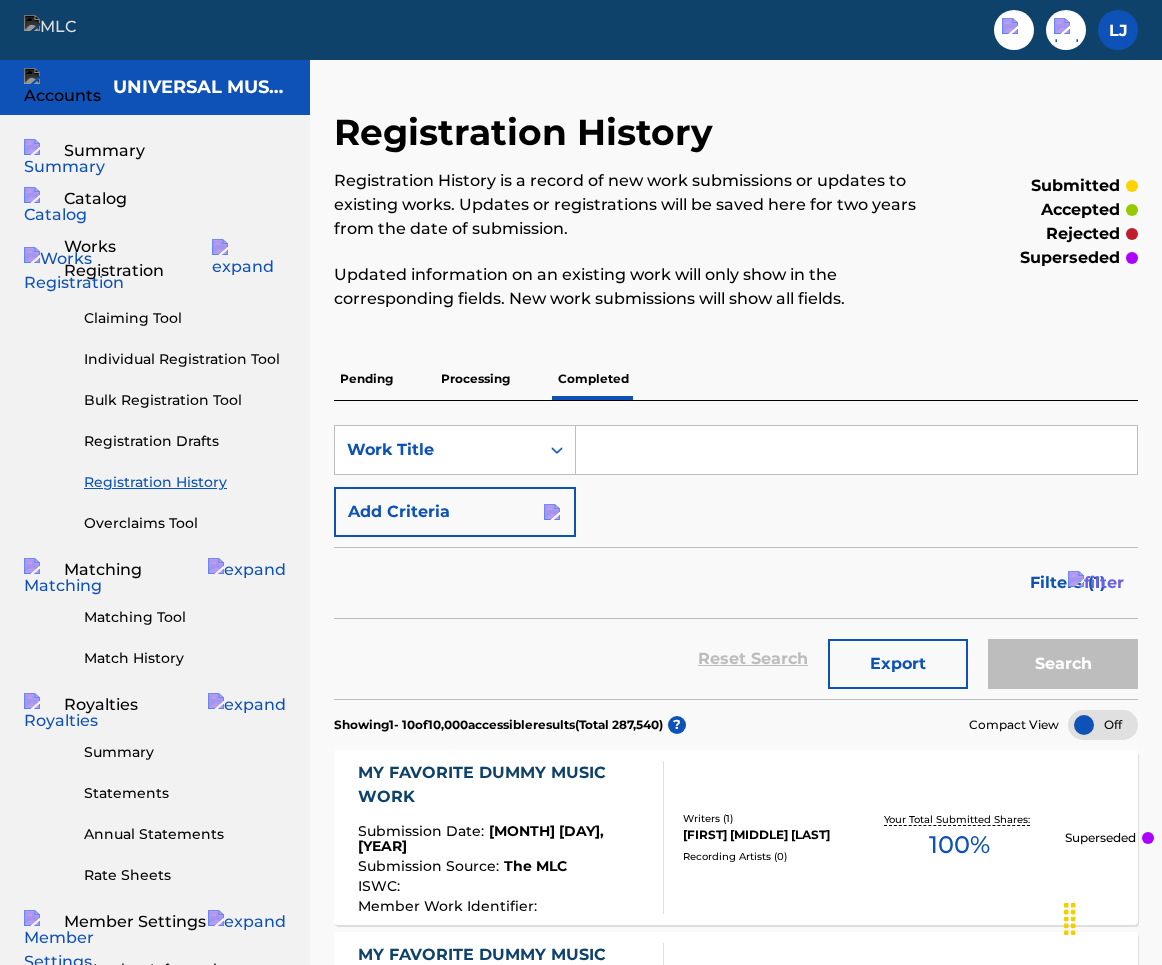 click on "Pending" at bounding box center (366, 379) 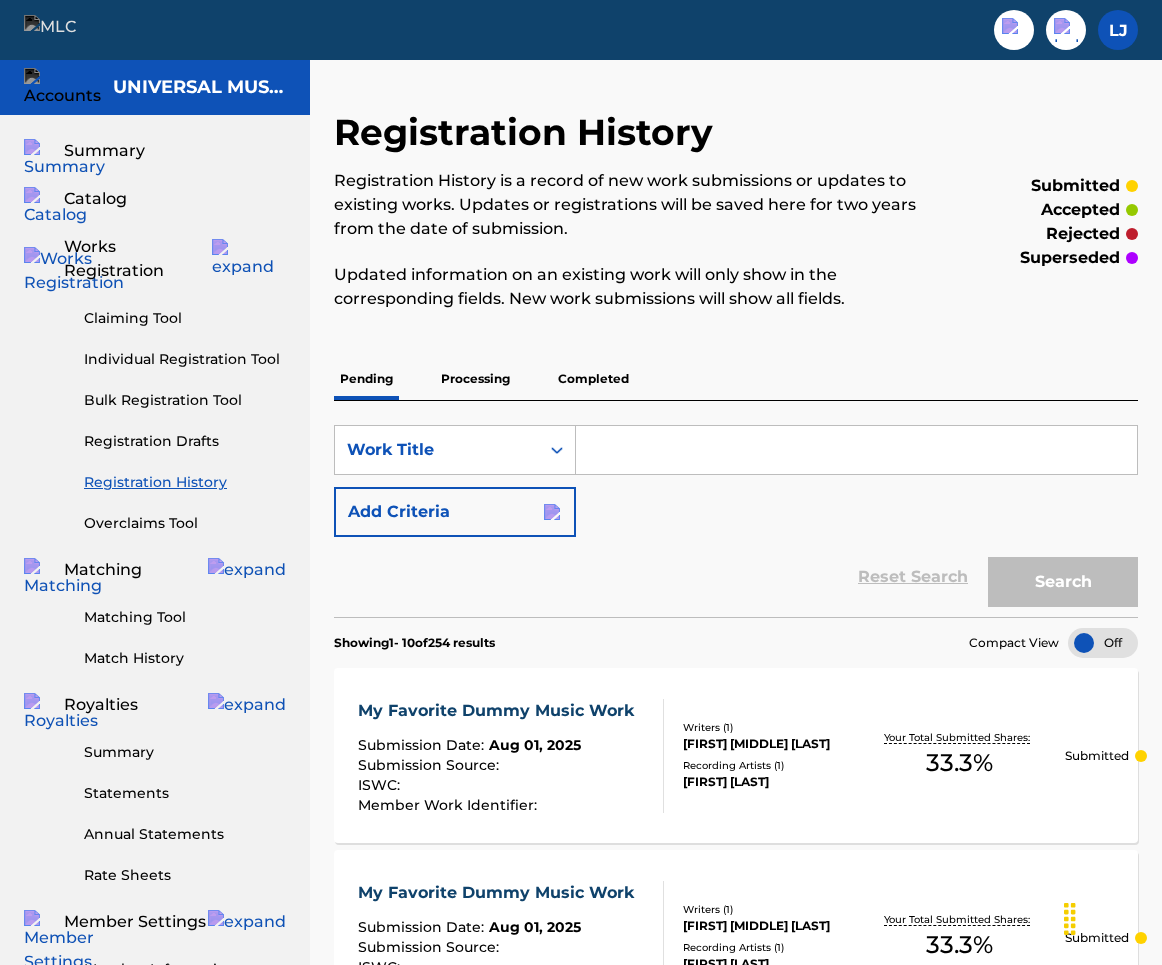click on "Processing" at bounding box center (475, 379) 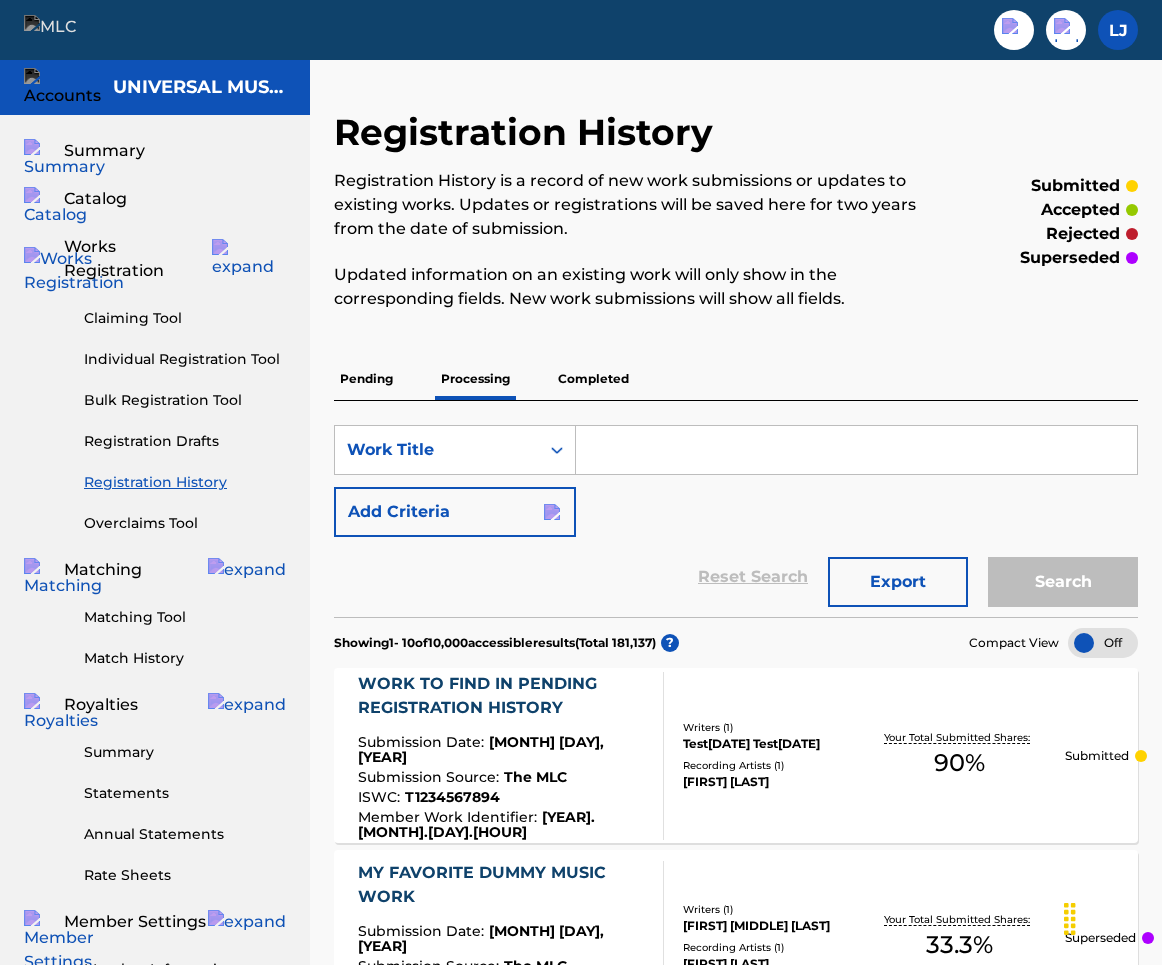 click on "Completed" at bounding box center (593, 379) 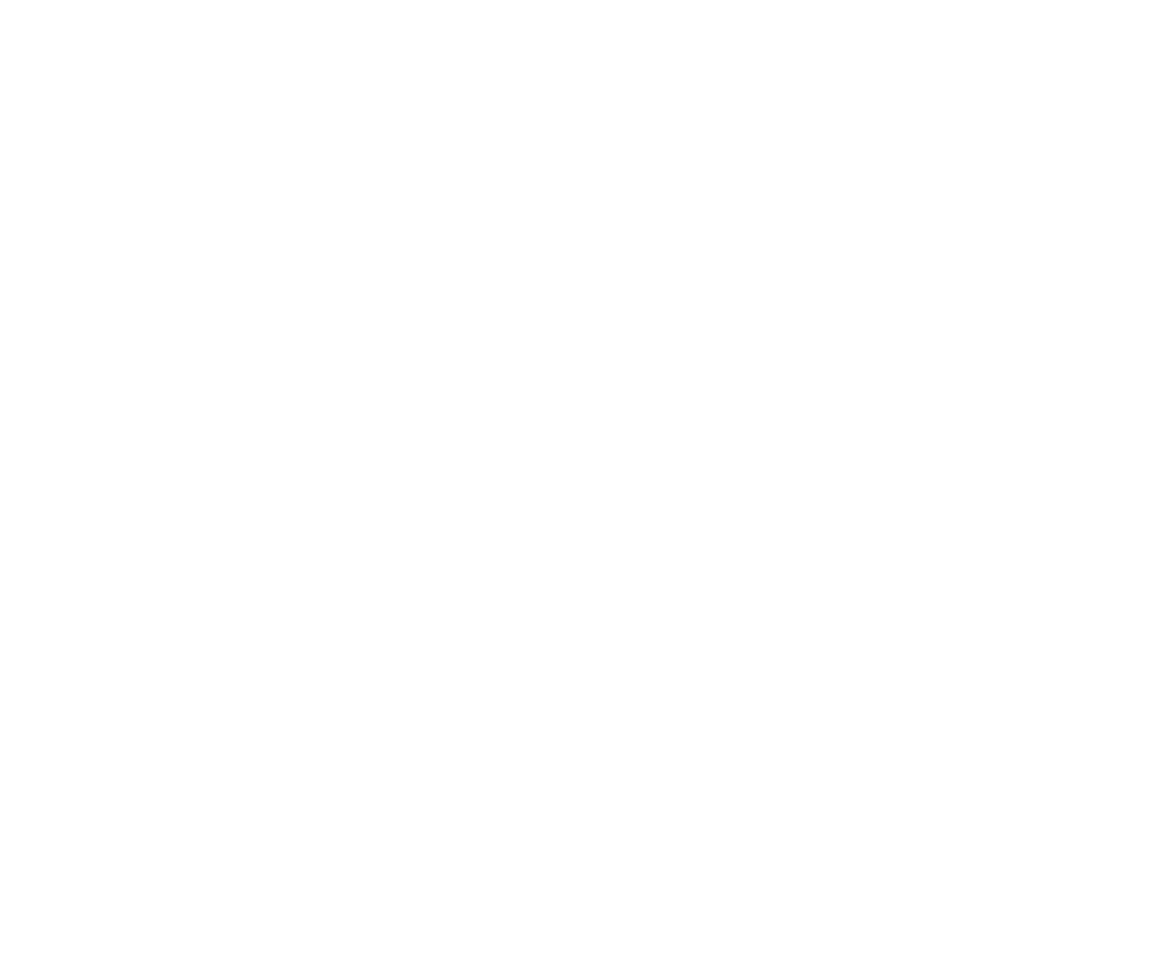 scroll, scrollTop: 0, scrollLeft: 0, axis: both 